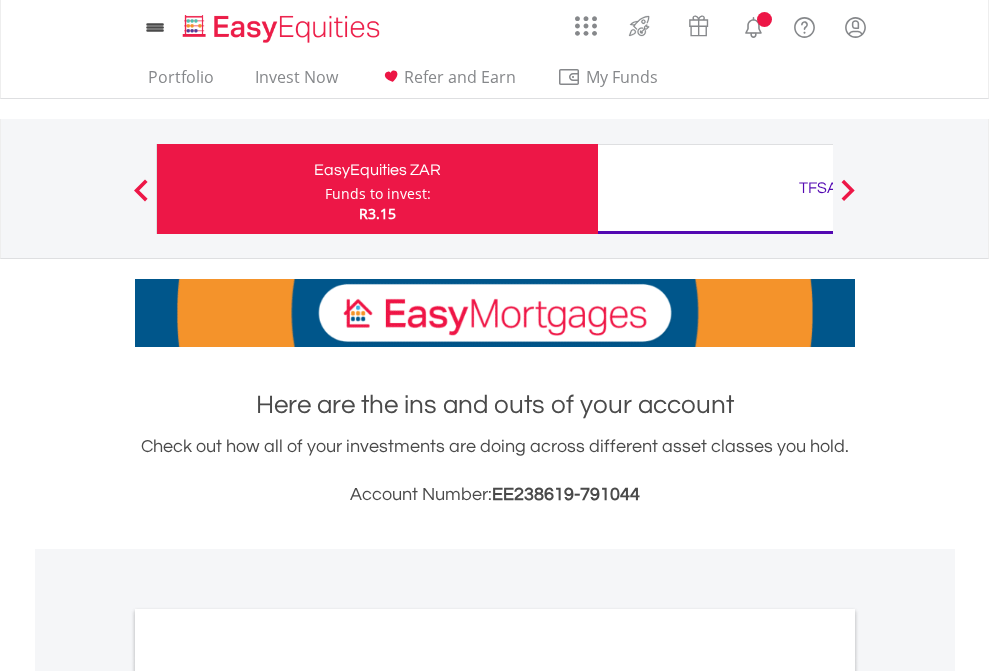 scroll, scrollTop: 0, scrollLeft: 0, axis: both 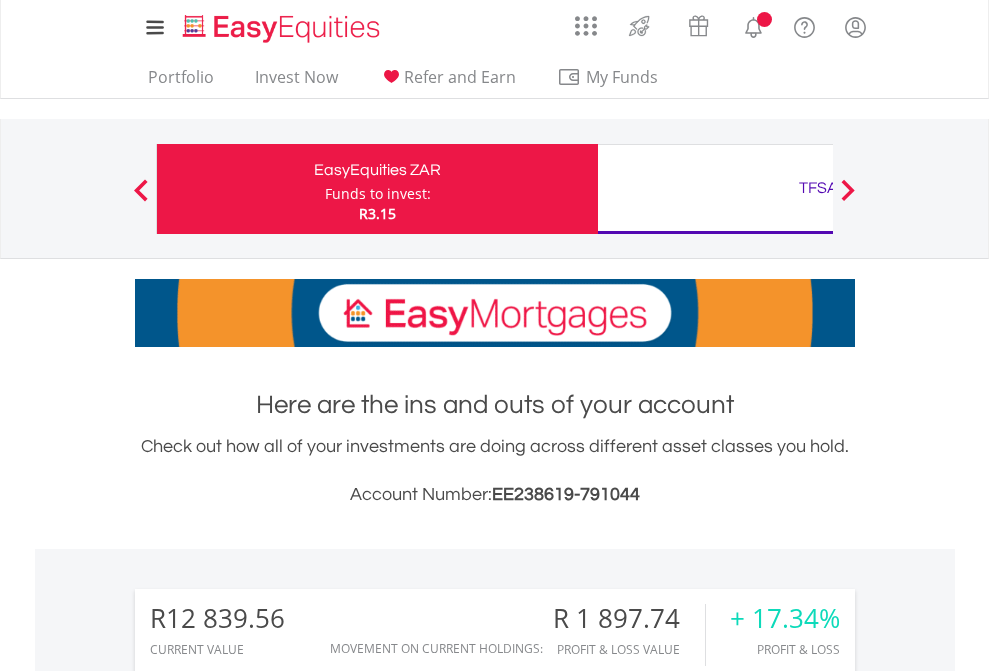 click on "Funds to invest:" at bounding box center [378, 194] 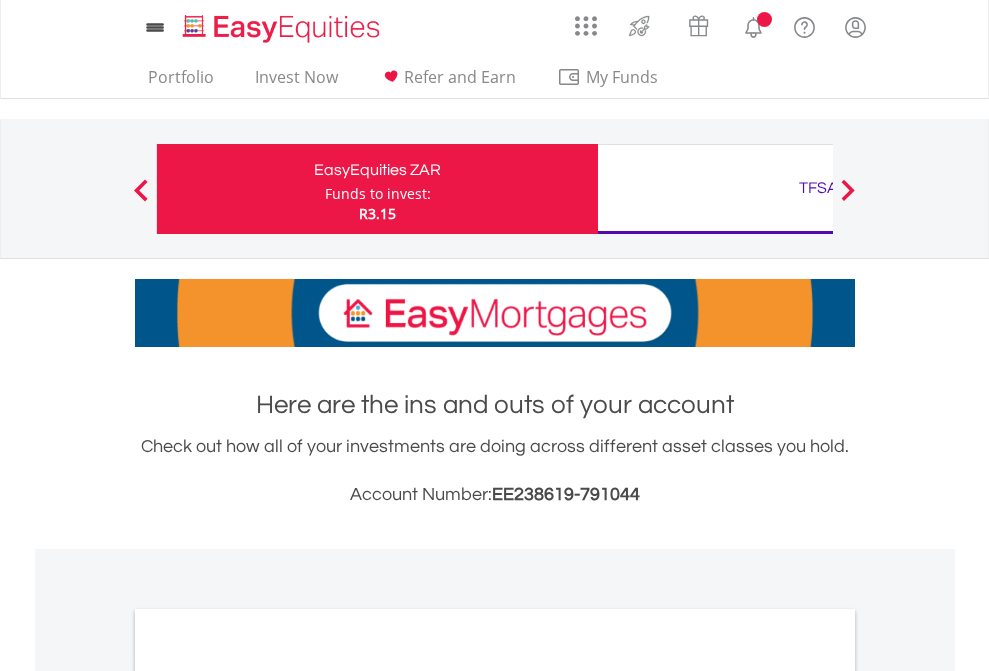 scroll, scrollTop: 0, scrollLeft: 0, axis: both 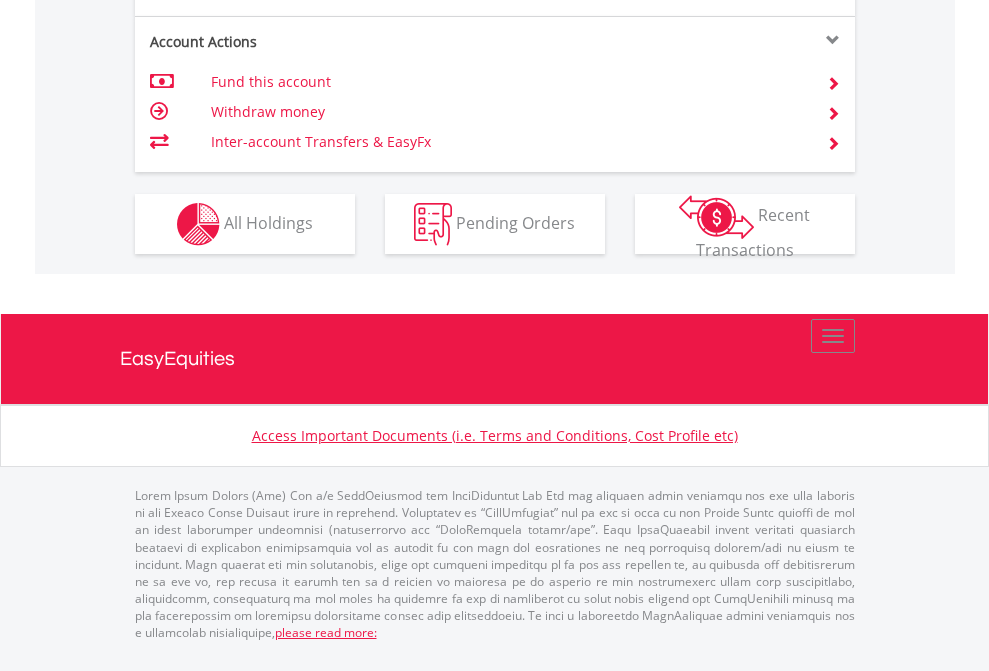 click on "Investment types" at bounding box center (706, -337) 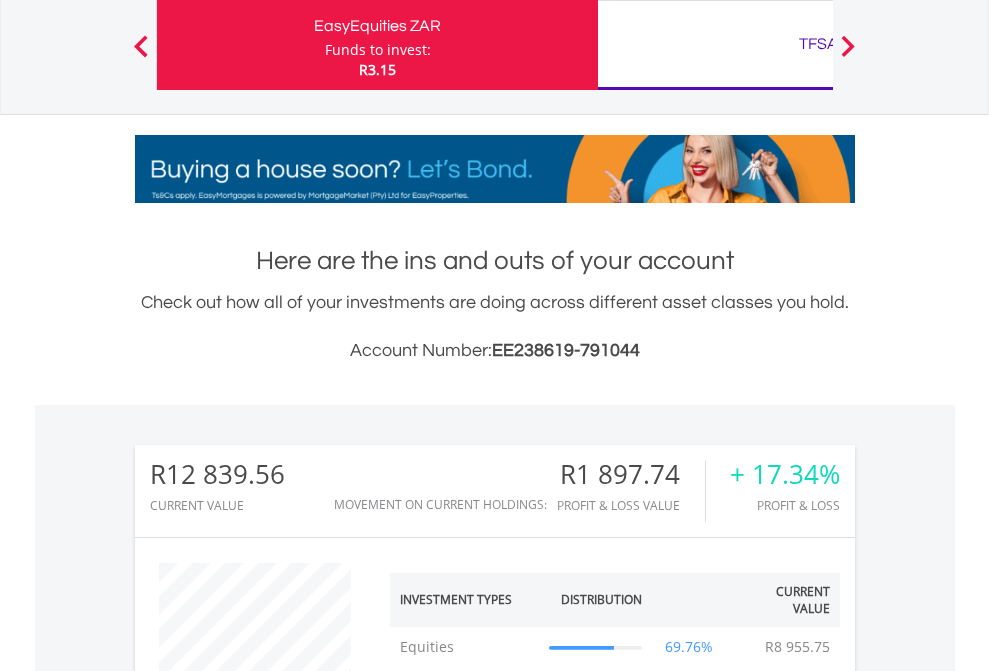 click on "TFSA" at bounding box center (818, 44) 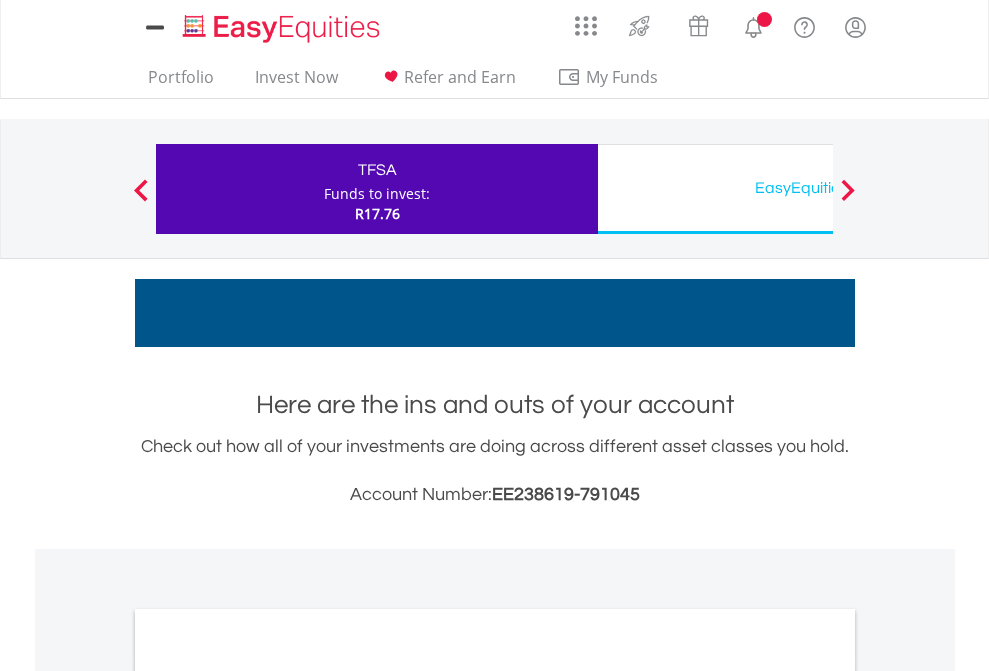 scroll, scrollTop: 0, scrollLeft: 0, axis: both 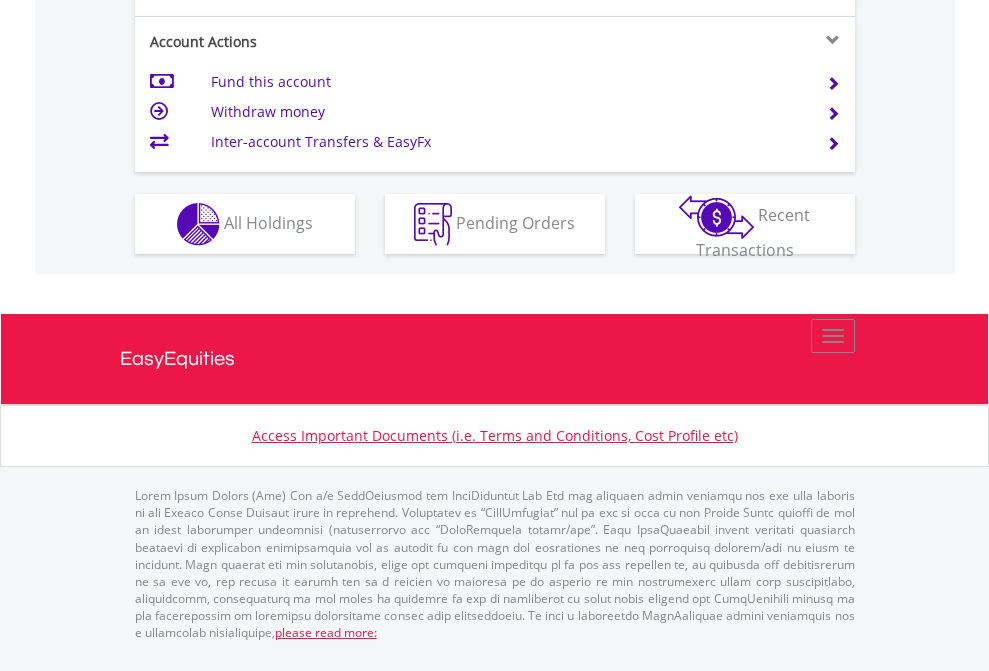 click on "Investment types" at bounding box center (706, -337) 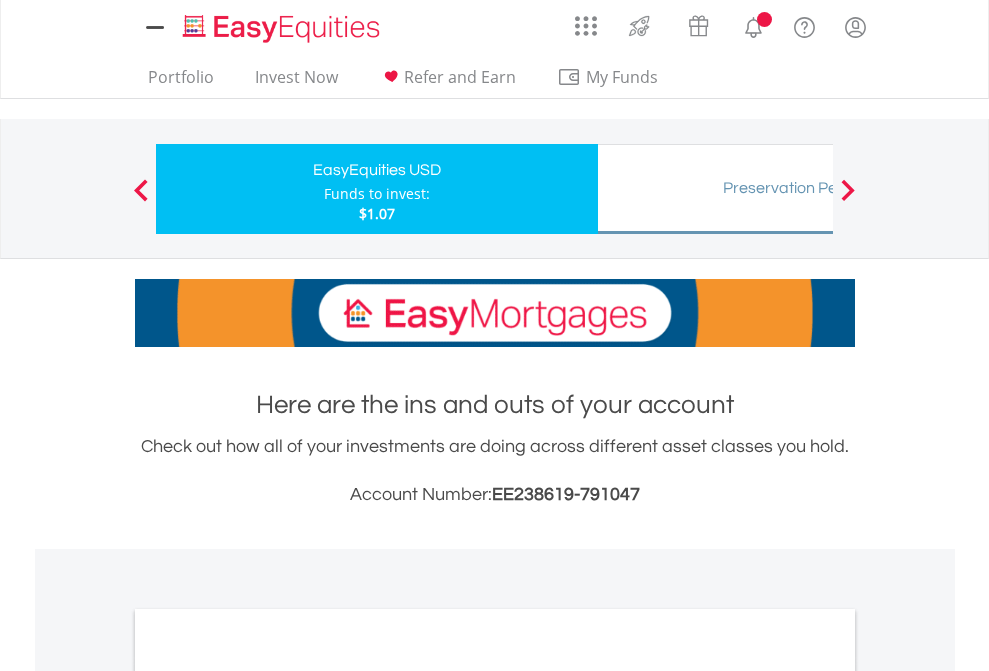 scroll, scrollTop: 0, scrollLeft: 0, axis: both 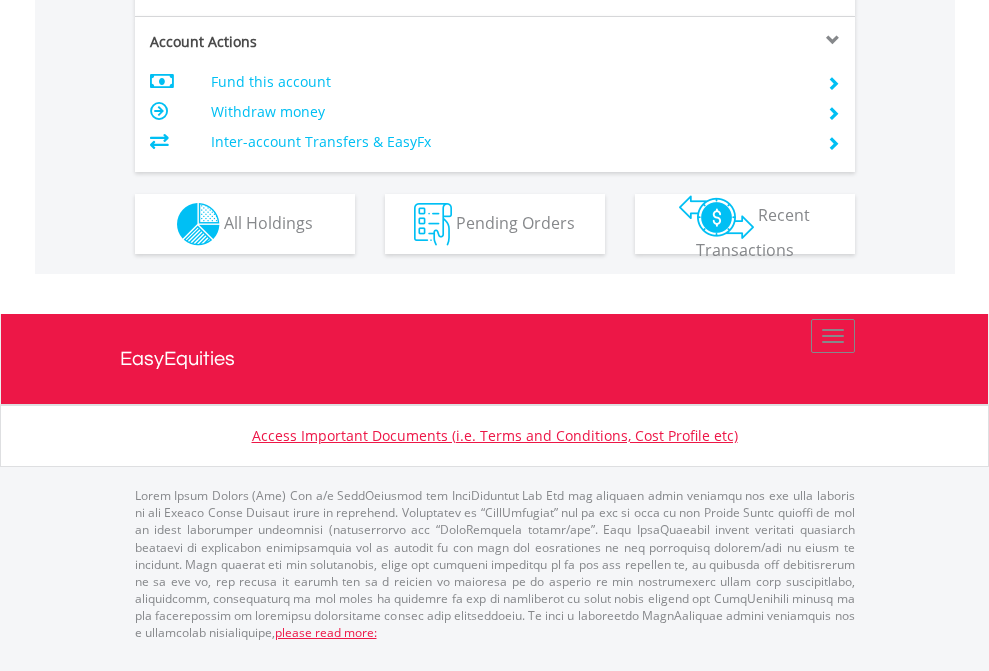 click on "Investment types" at bounding box center (706, -337) 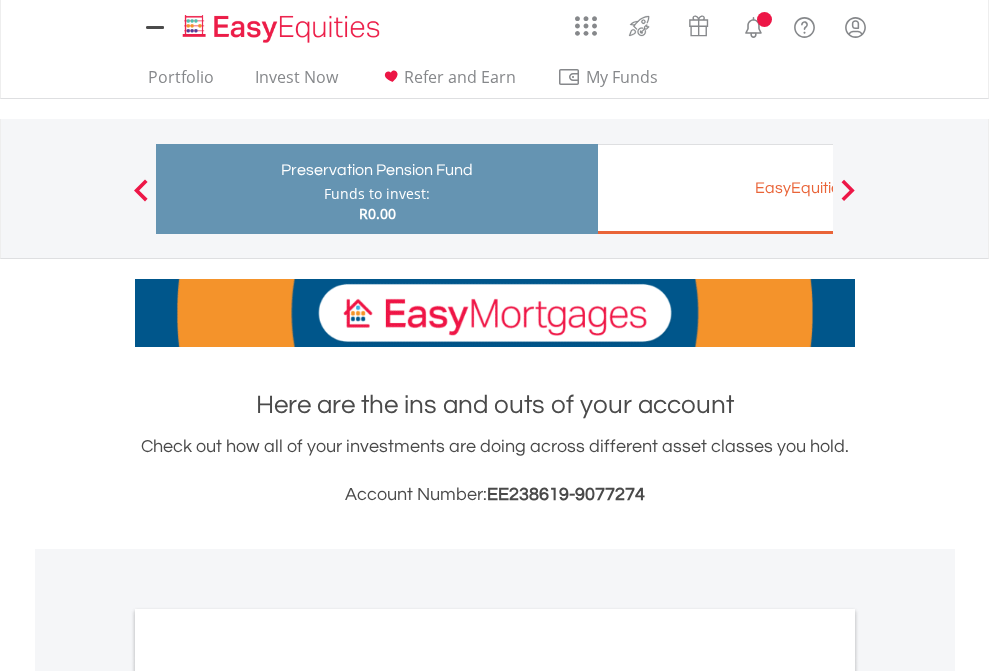 scroll, scrollTop: 0, scrollLeft: 0, axis: both 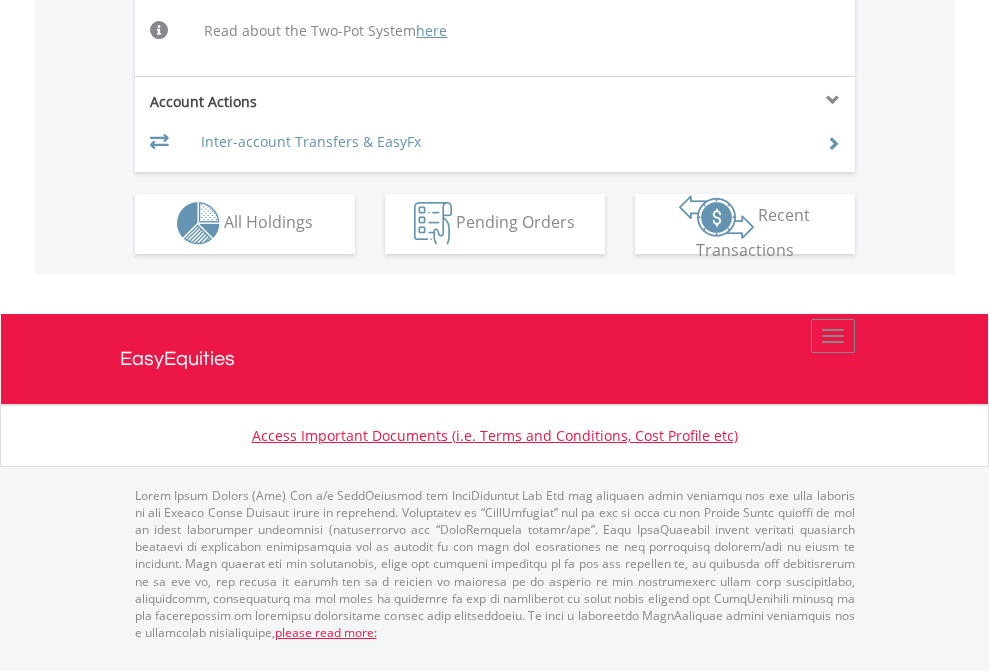 click on "Investment types" at bounding box center [706, -504] 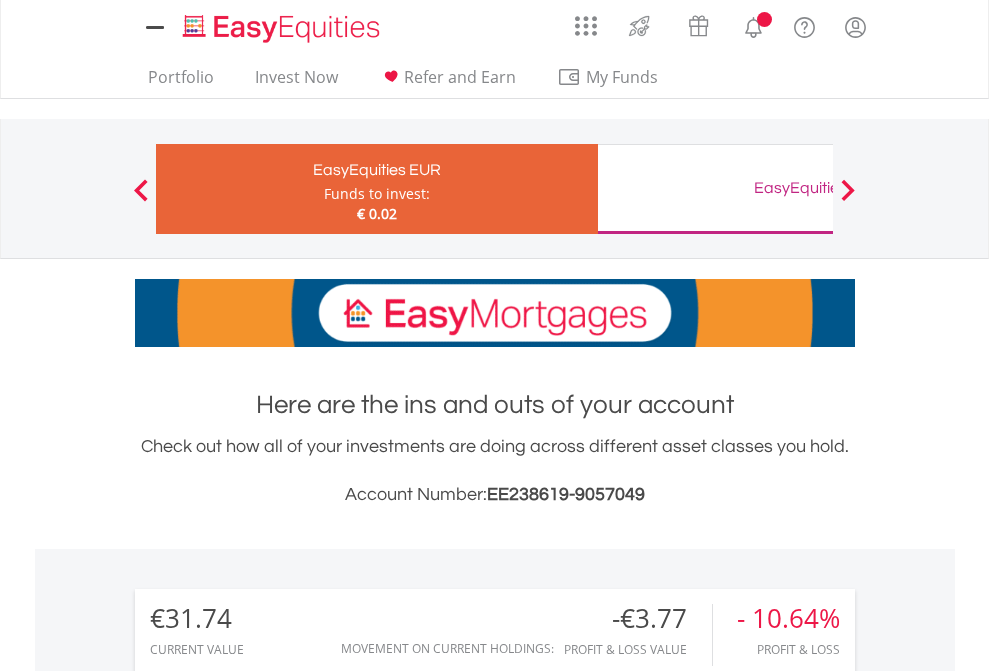 scroll, scrollTop: 0, scrollLeft: 0, axis: both 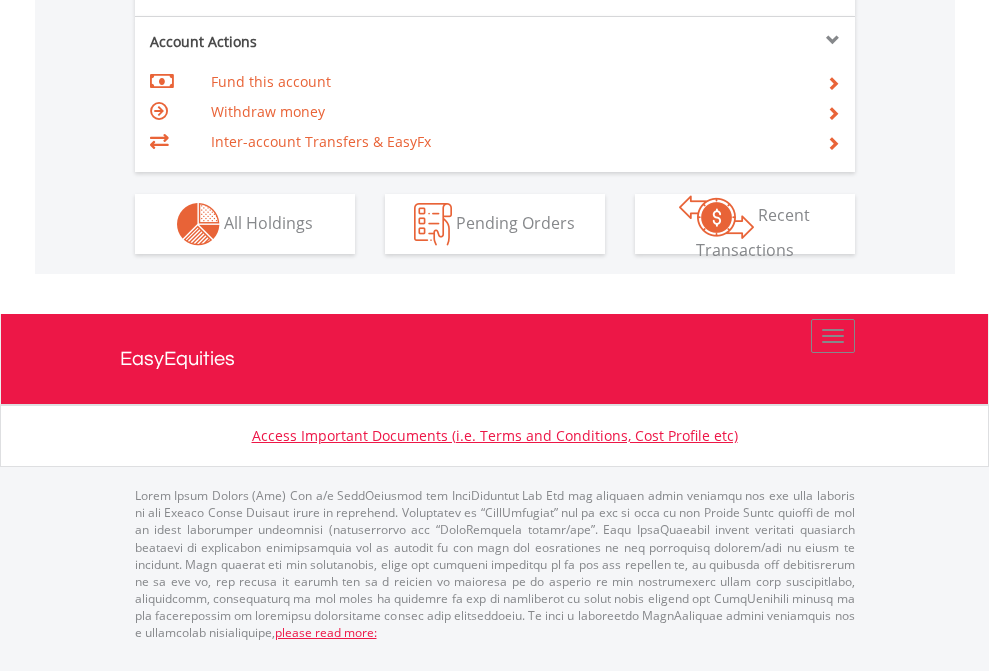 click on "Investment types" at bounding box center (706, -337) 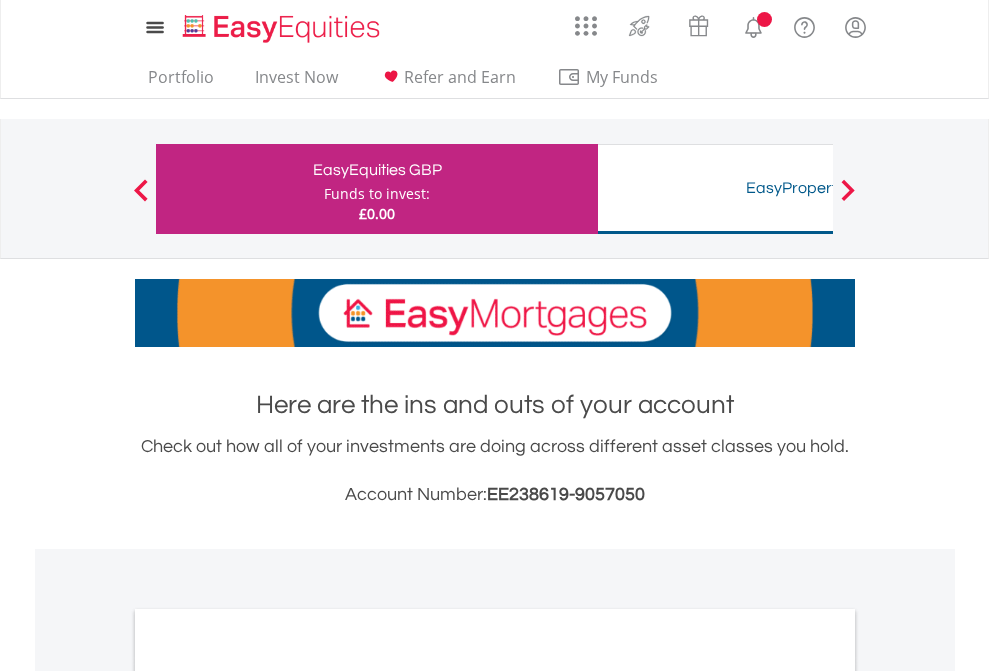scroll, scrollTop: 0, scrollLeft: 0, axis: both 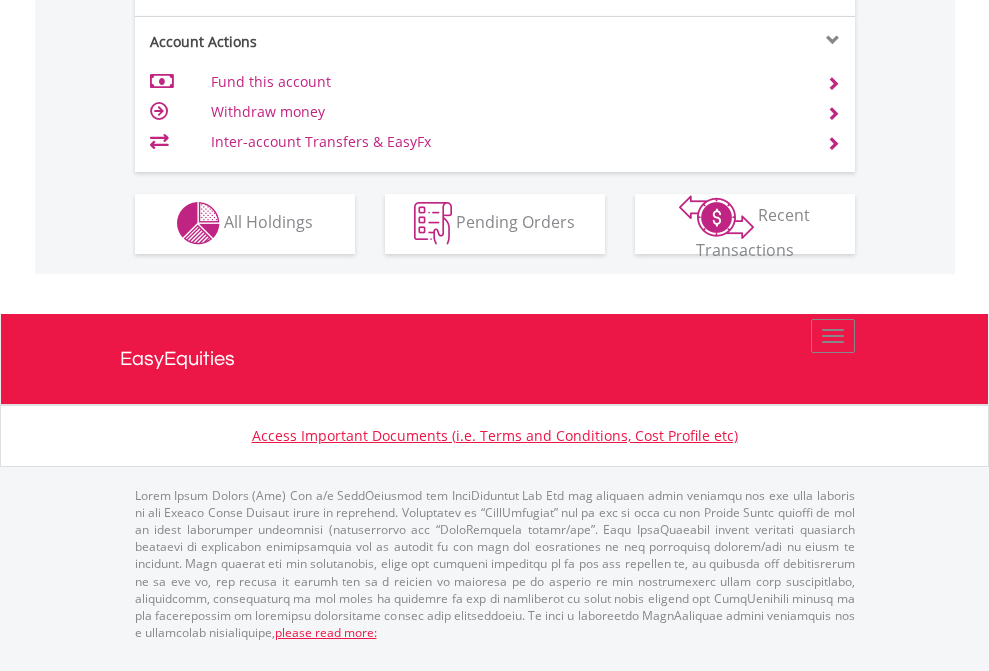 click on "Investment types" at bounding box center (706, -353) 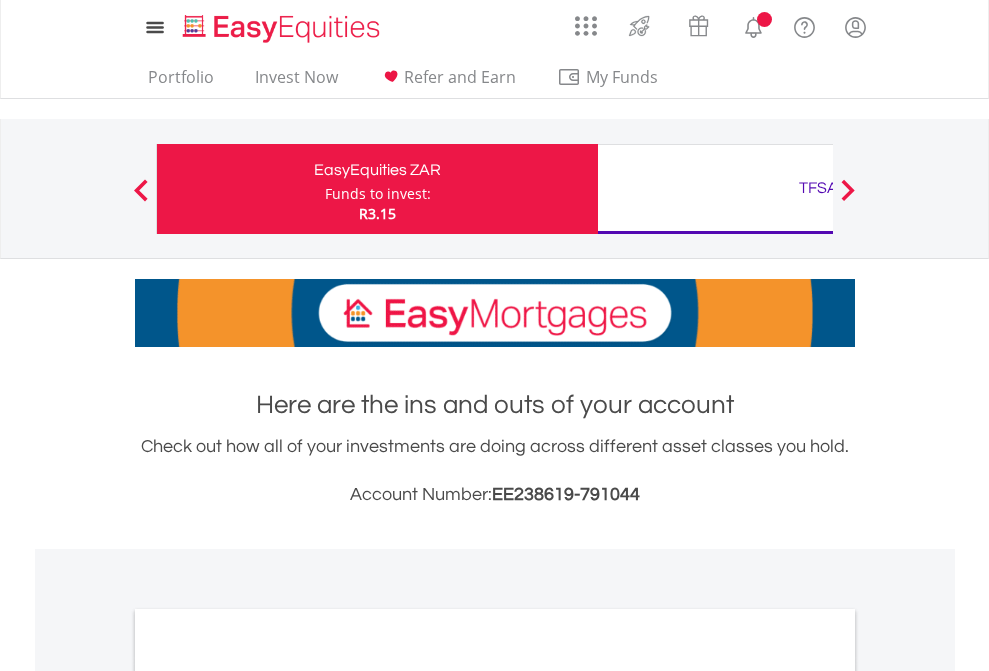 scroll, scrollTop: 1202, scrollLeft: 0, axis: vertical 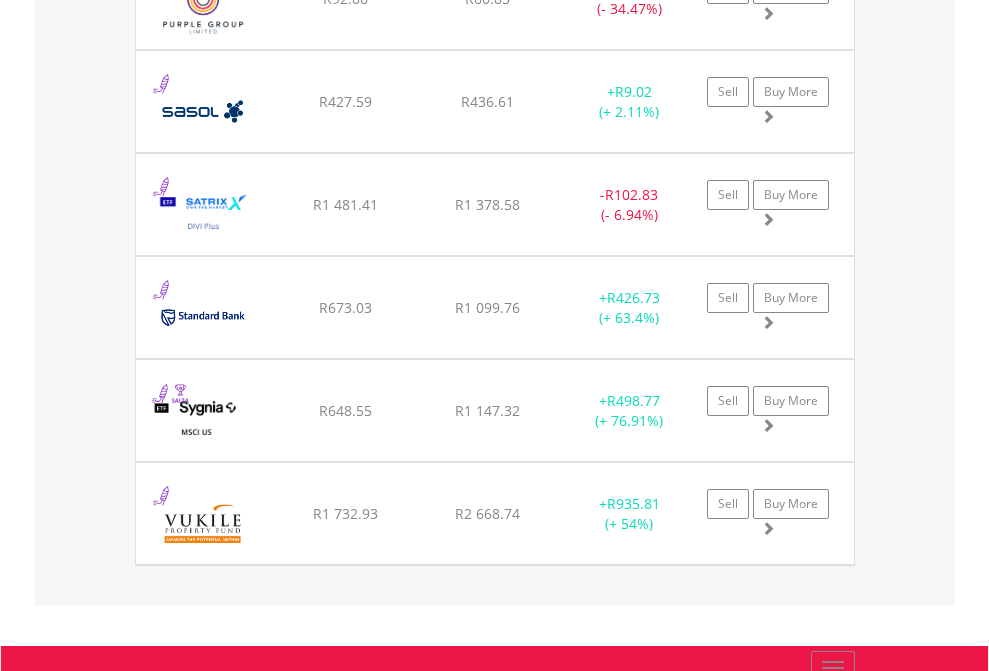 click on "TFSA" at bounding box center [818, -2156] 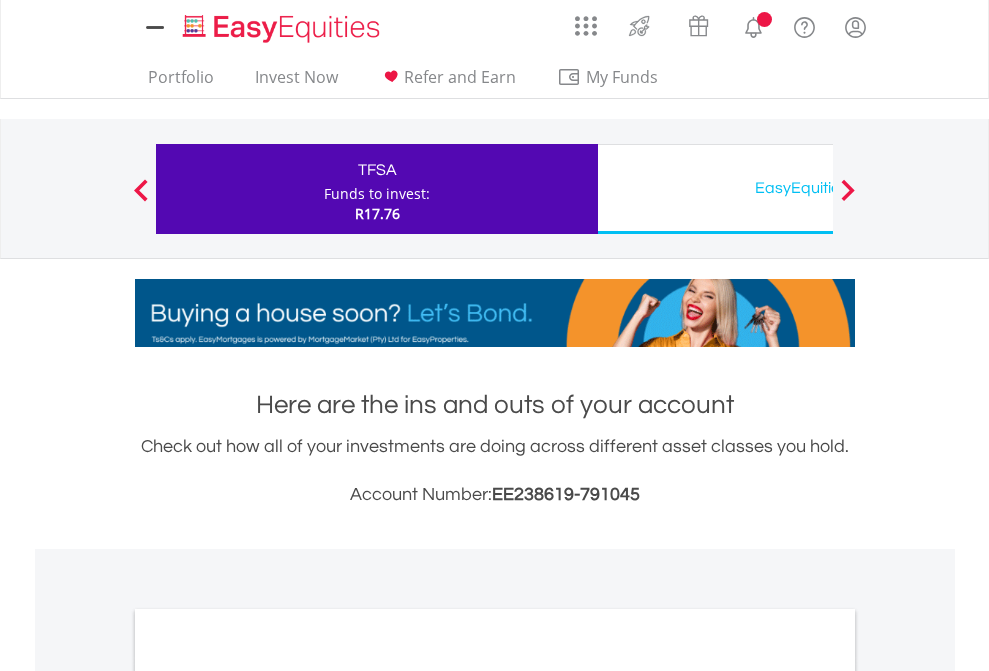 click on "All Holdings" at bounding box center [268, 1096] 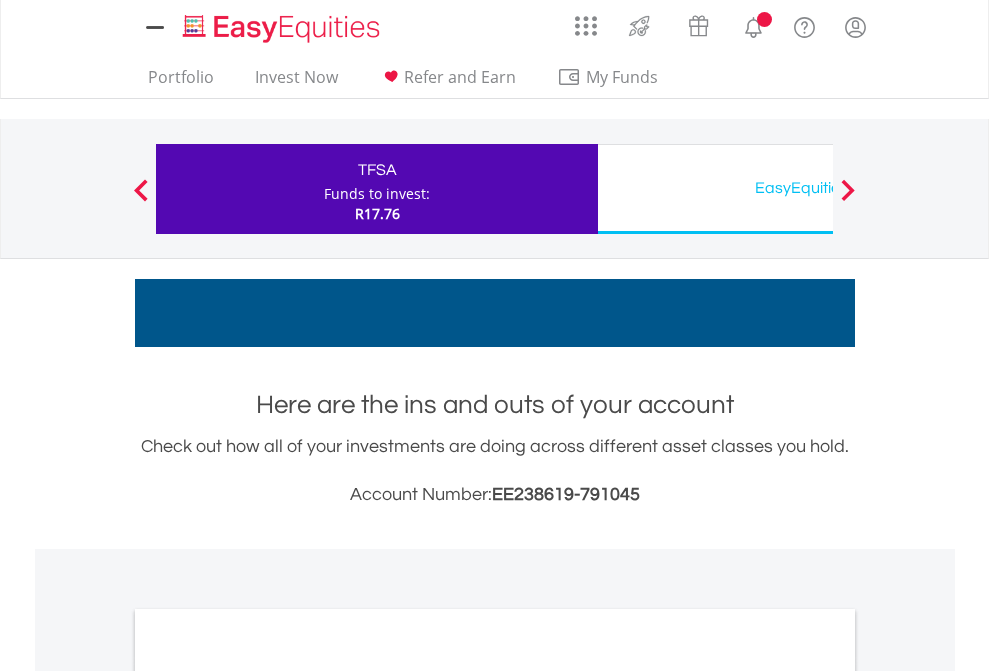 scroll, scrollTop: 1202, scrollLeft: 0, axis: vertical 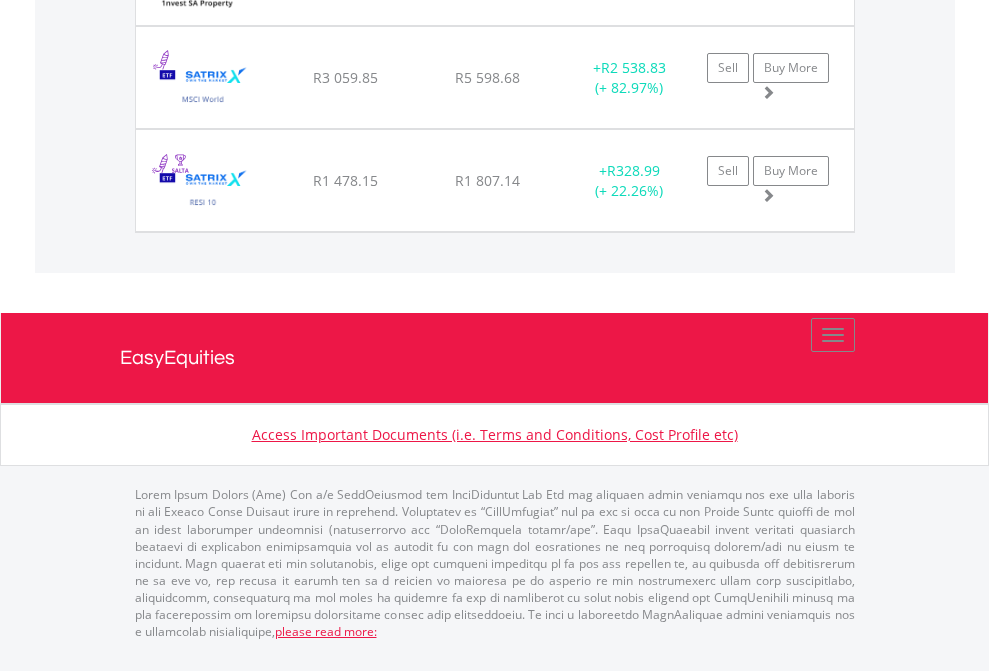 click on "EasyEquities USD" at bounding box center (818, -1648) 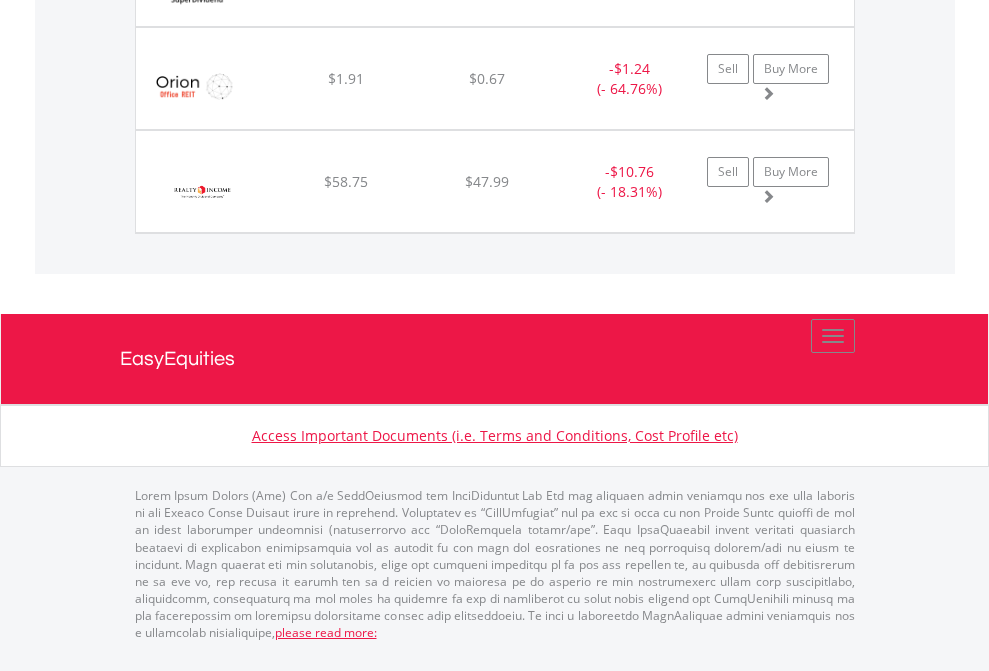 scroll, scrollTop: 144, scrollLeft: 0, axis: vertical 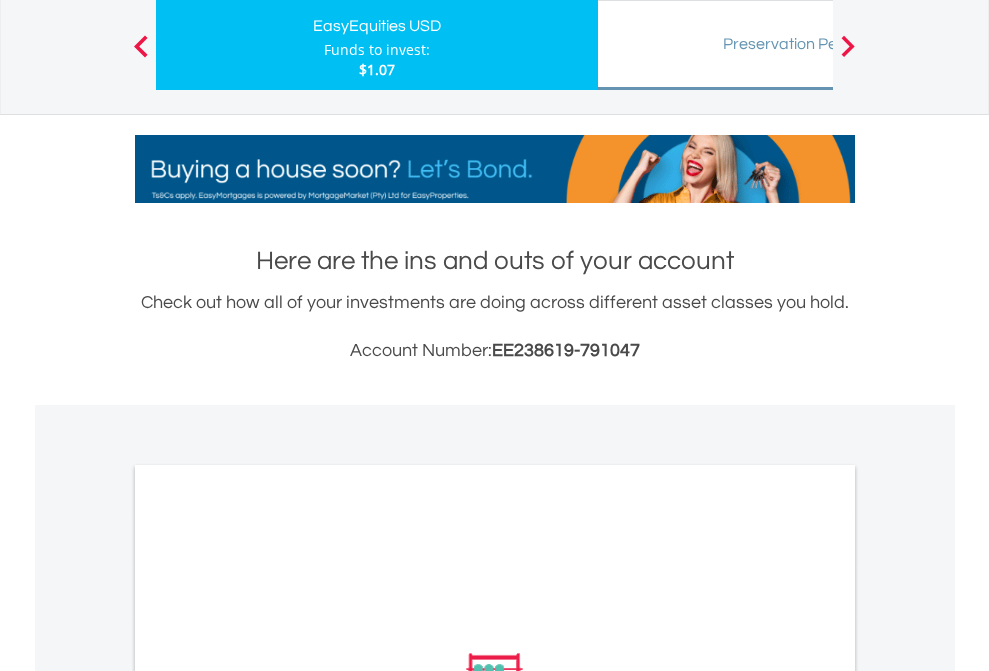 click on "Preservation Pension Fund" at bounding box center [818, 44] 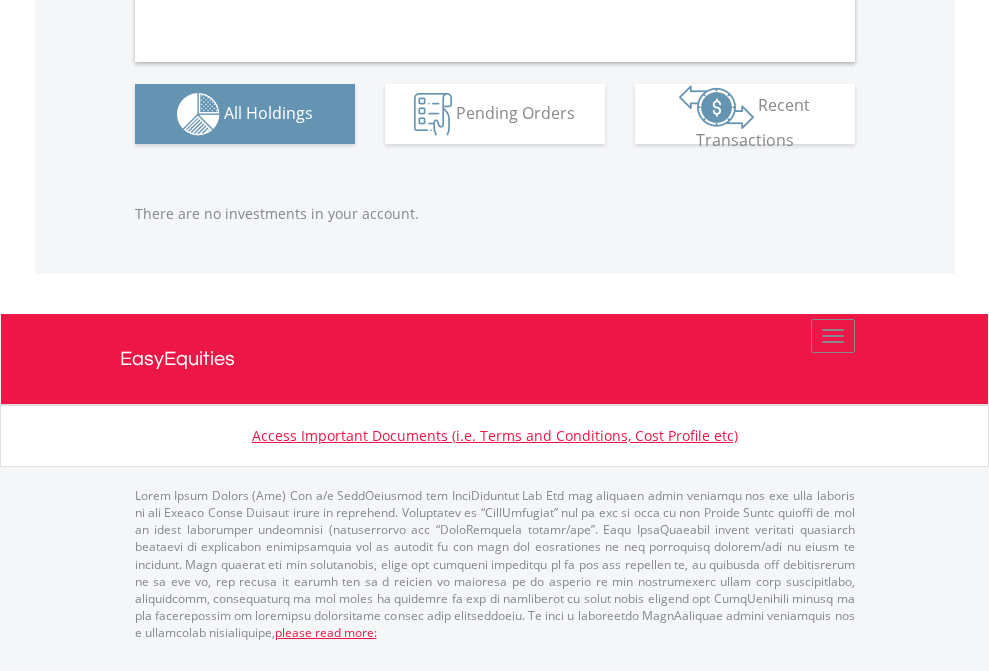 scroll, scrollTop: 1980, scrollLeft: 0, axis: vertical 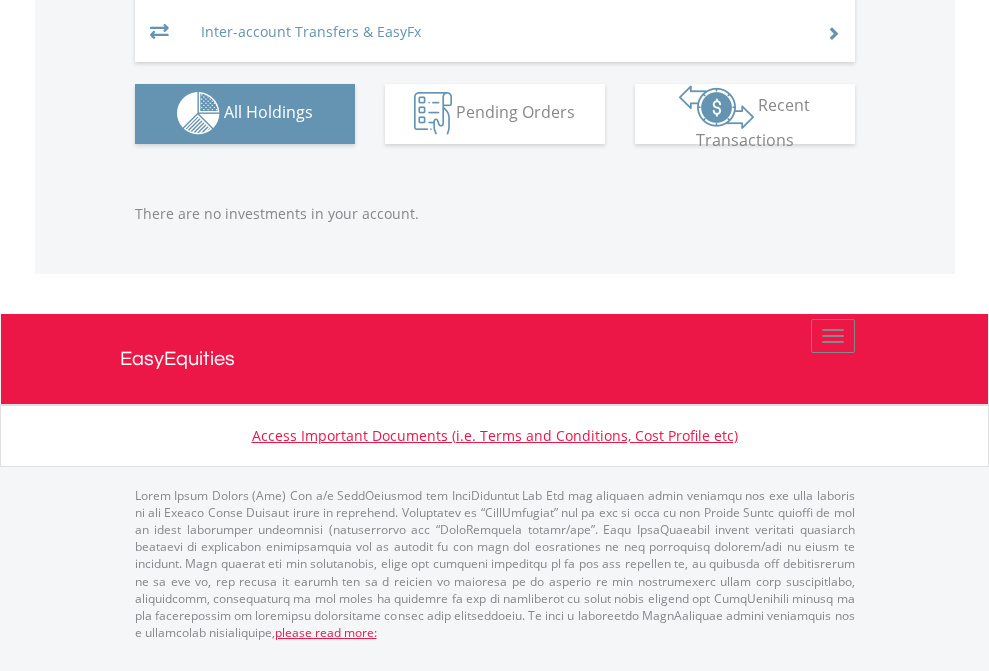 click on "EasyEquities EUR" at bounding box center [818, -1293] 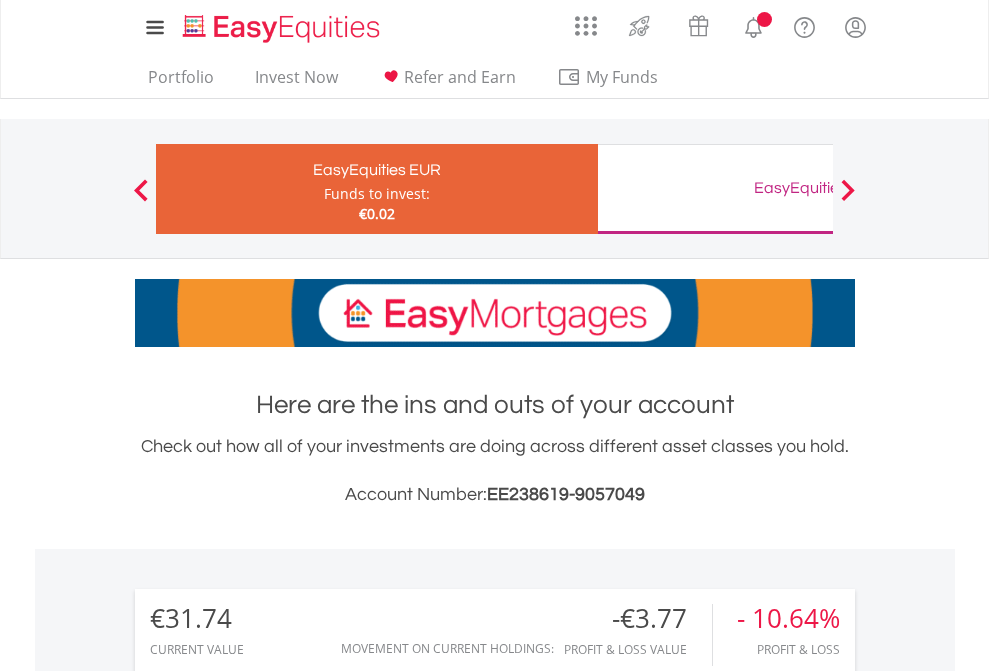 scroll, scrollTop: 1493, scrollLeft: 0, axis: vertical 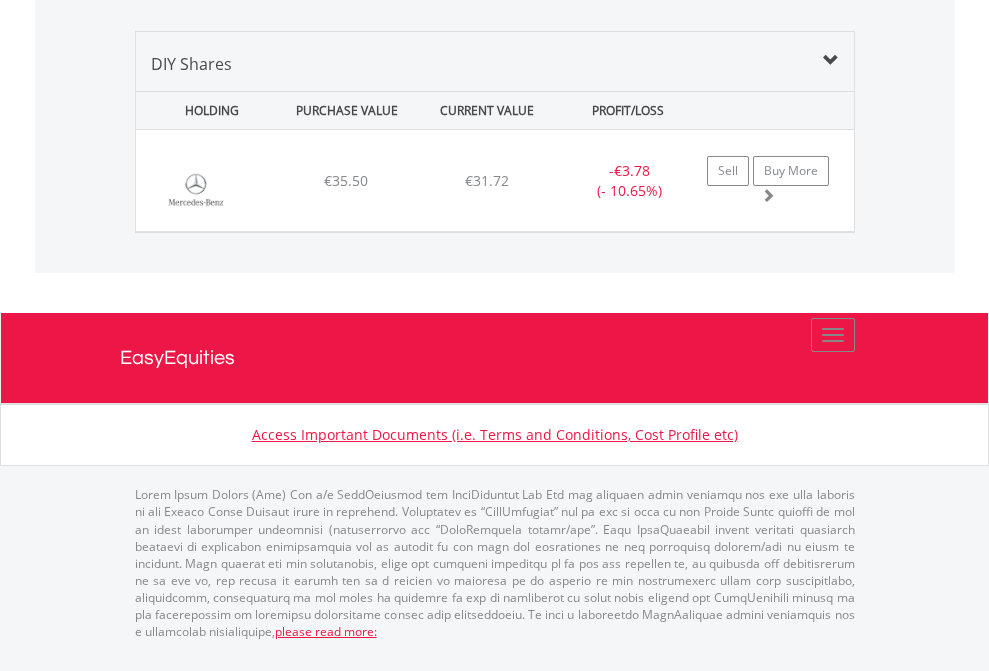 click on "EasyEquities GBP" at bounding box center [818, -1339] 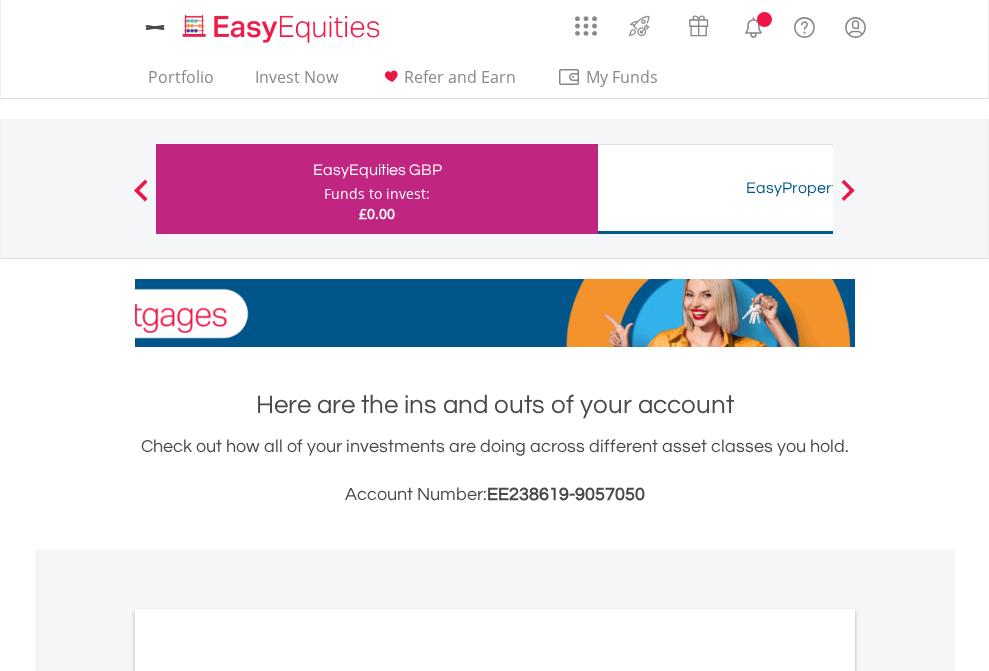 scroll, scrollTop: 0, scrollLeft: 0, axis: both 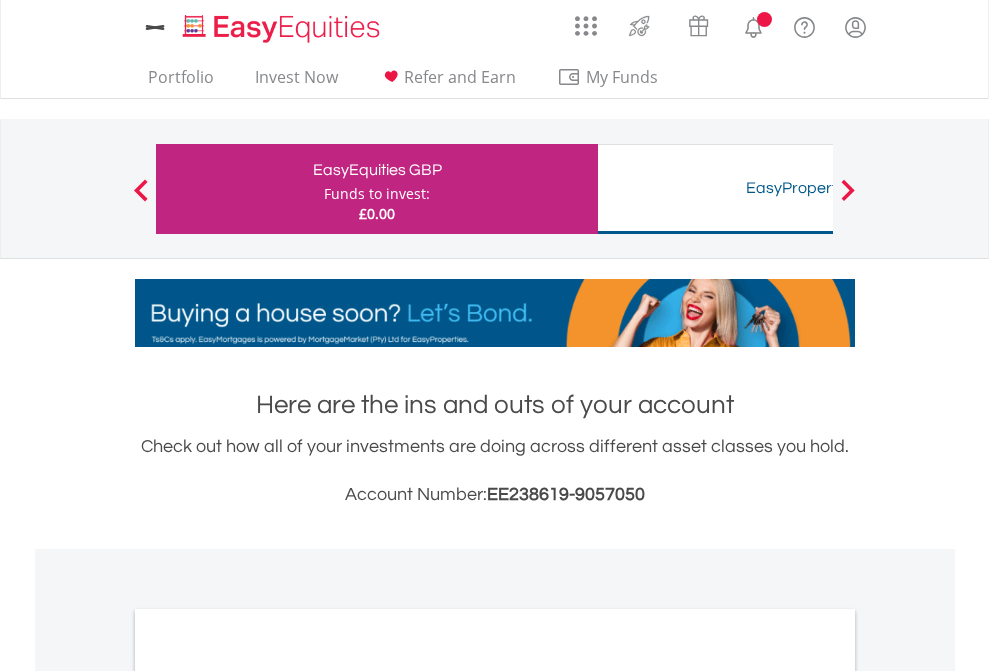 click on "All Holdings" at bounding box center [268, 1096] 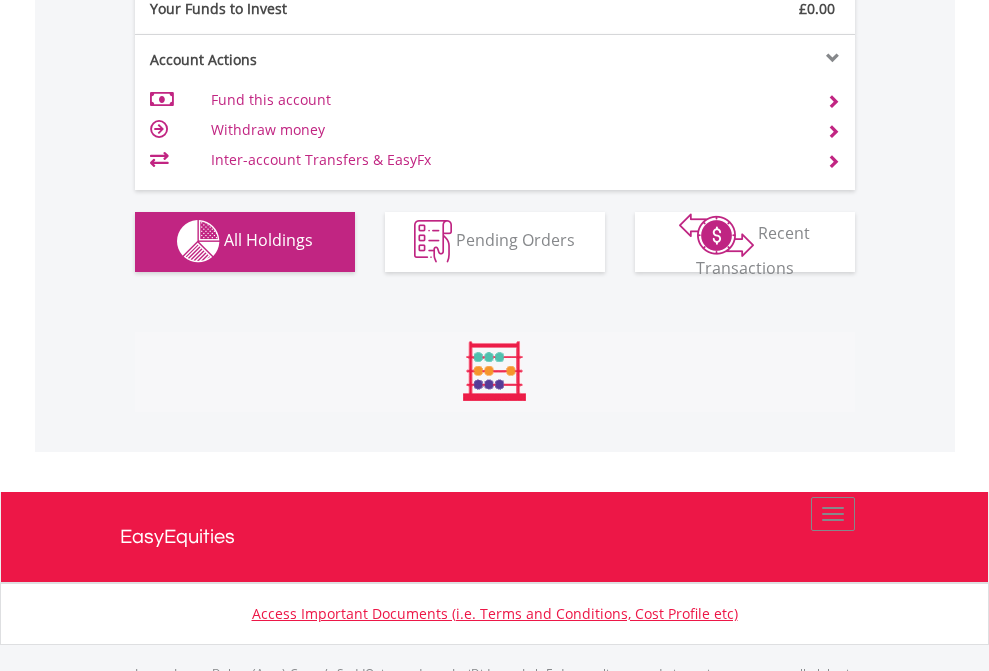 scroll, scrollTop: 999808, scrollLeft: 999687, axis: both 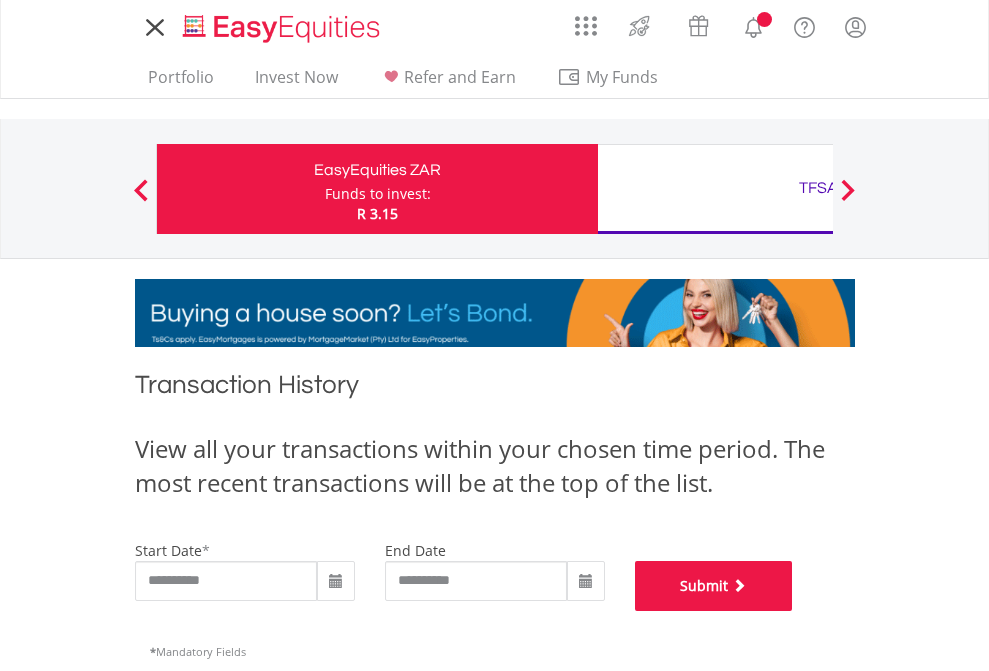 click on "Submit" at bounding box center (714, 586) 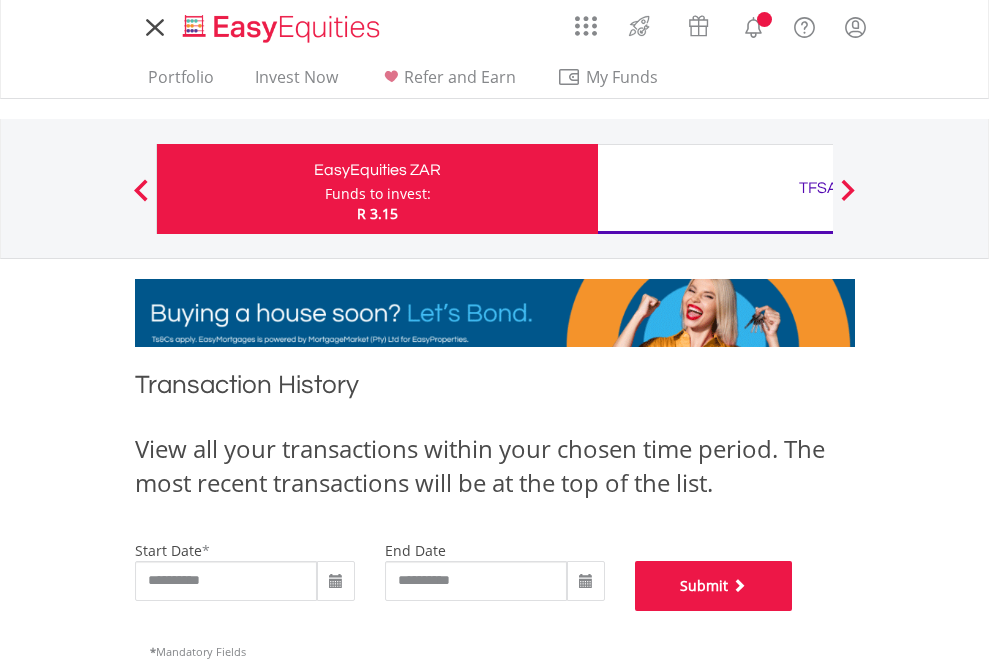 scroll, scrollTop: 811, scrollLeft: 0, axis: vertical 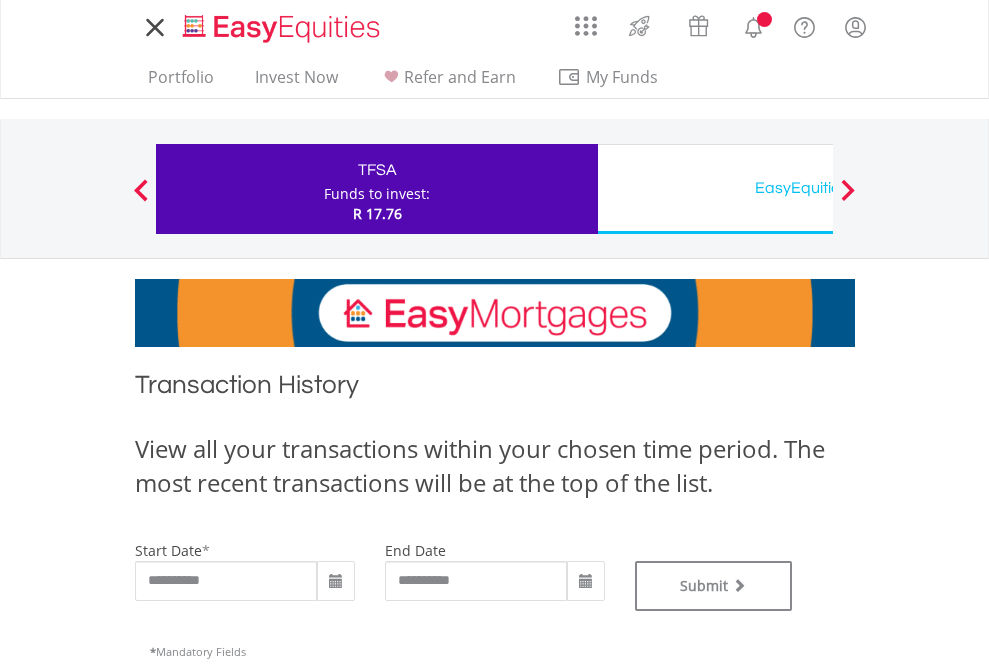 type on "**********" 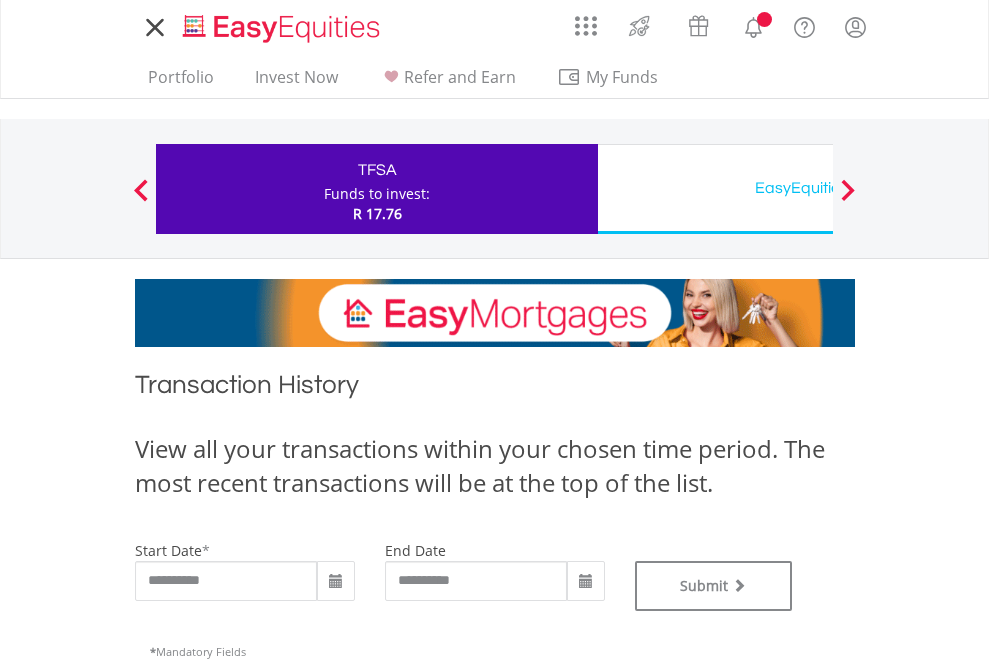 type on "**********" 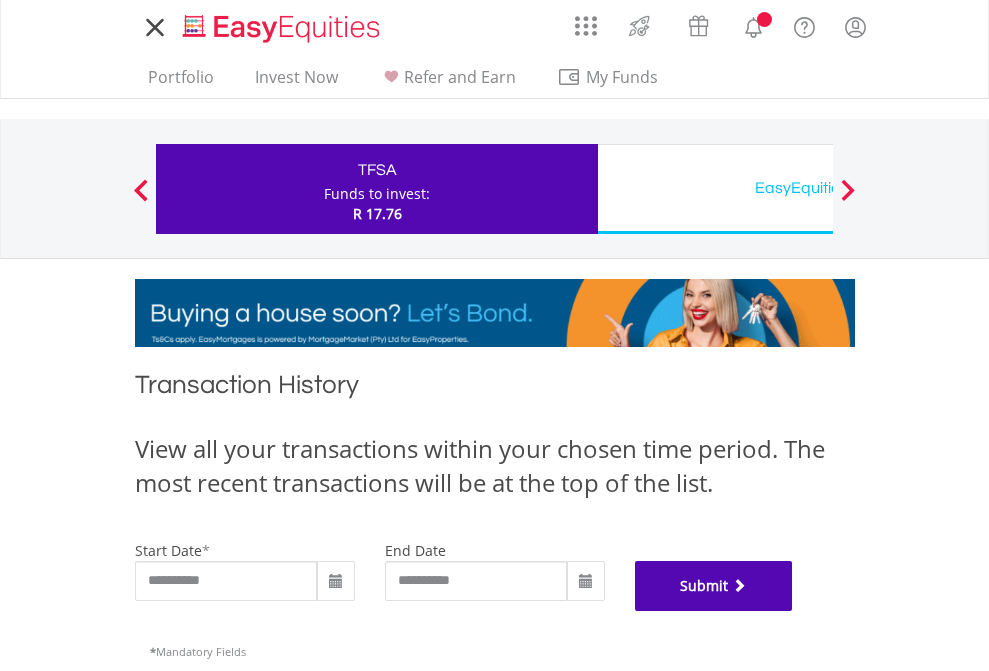 click on "Submit" at bounding box center [714, 586] 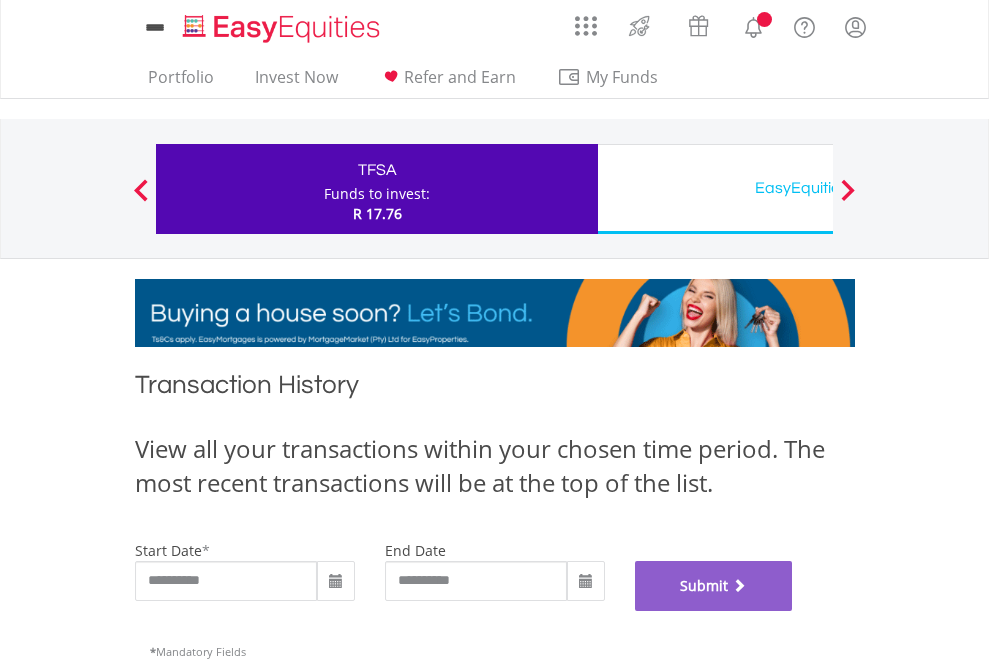 scroll, scrollTop: 811, scrollLeft: 0, axis: vertical 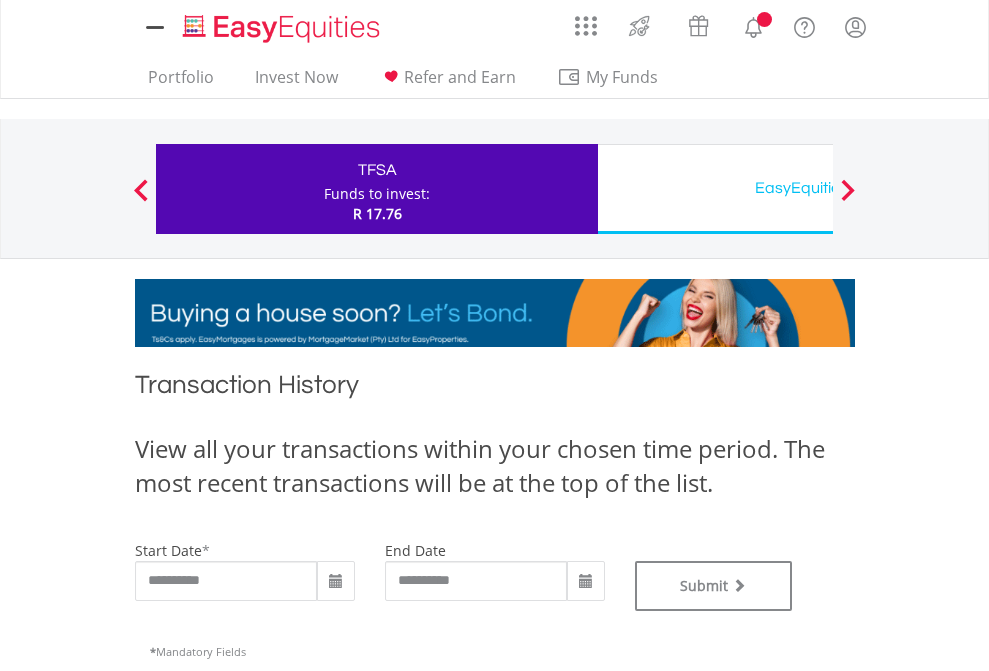 click on "EasyEquities USD" at bounding box center (818, 188) 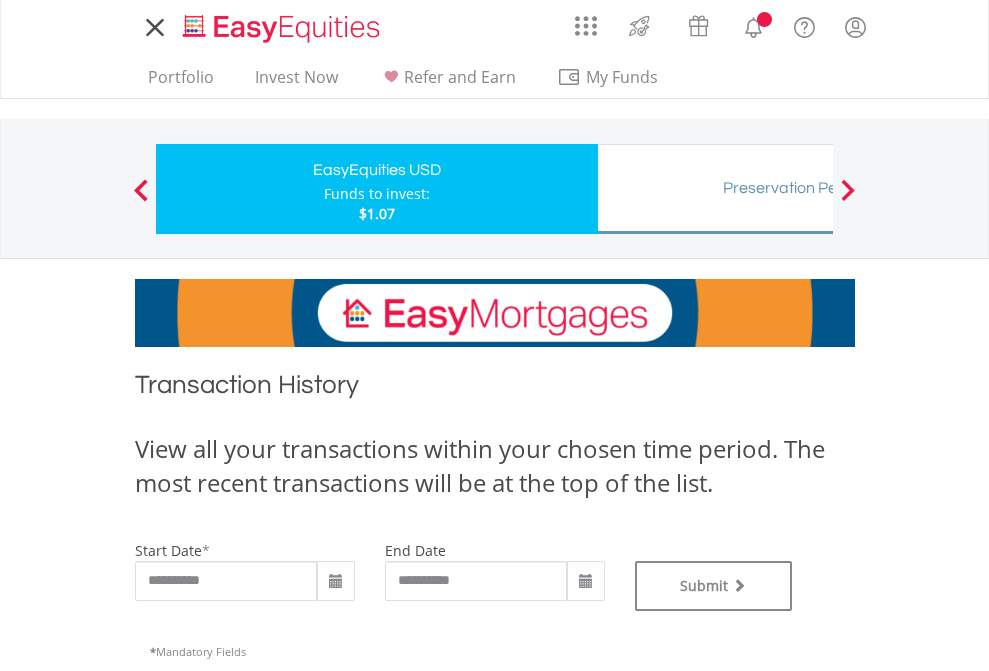 scroll, scrollTop: 0, scrollLeft: 0, axis: both 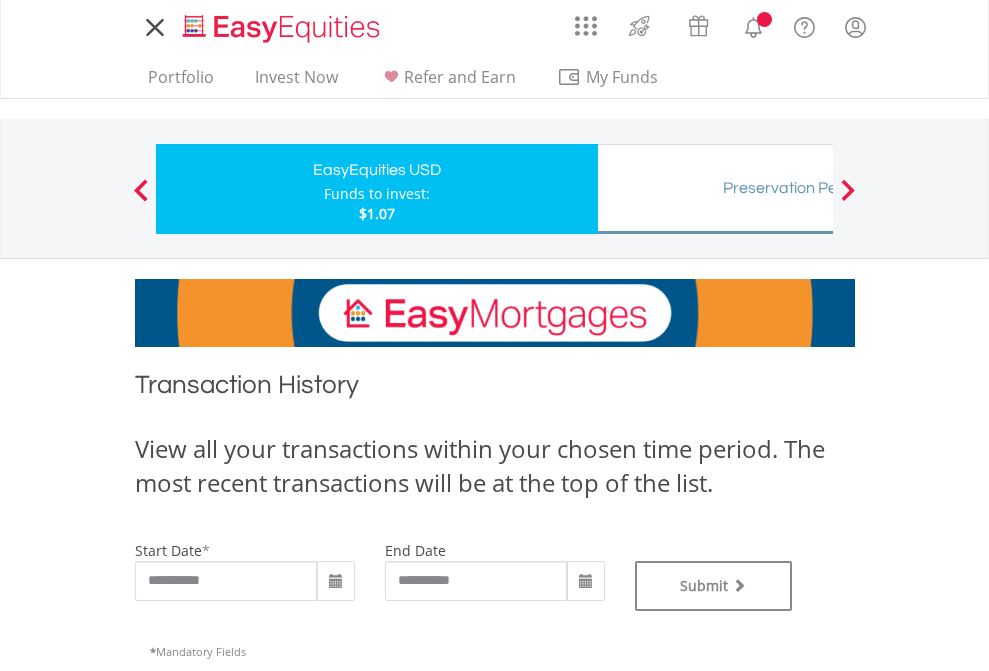 type on "**********" 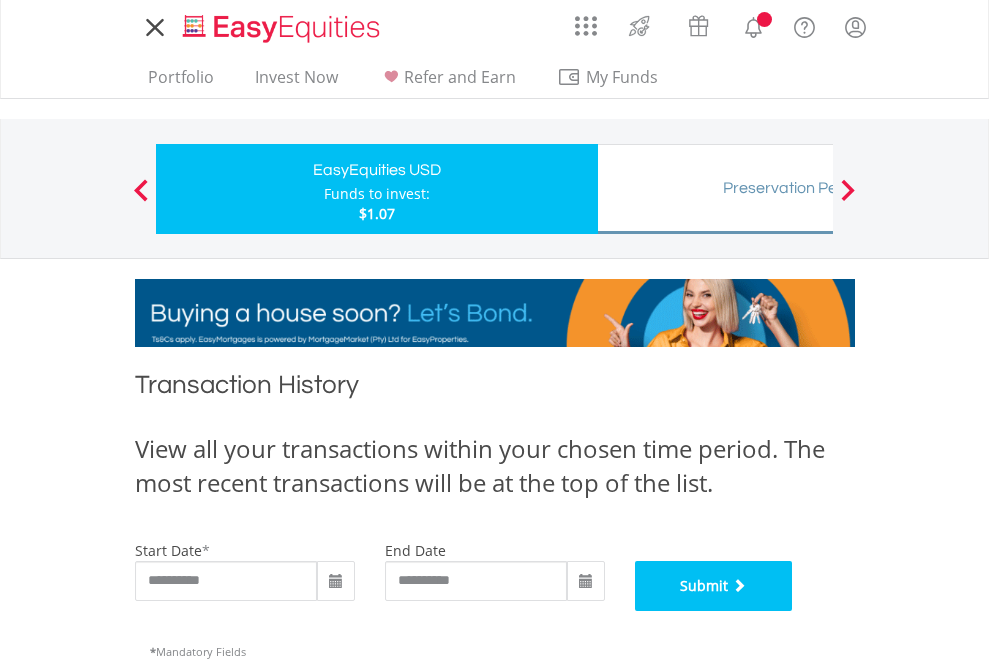click on "Submit" at bounding box center [714, 586] 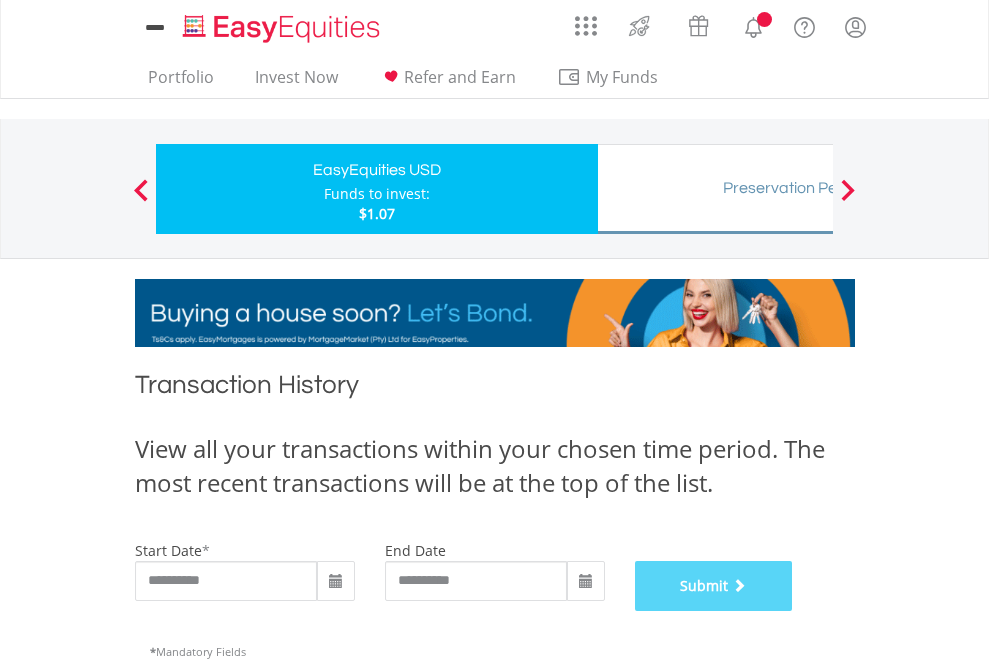 scroll, scrollTop: 811, scrollLeft: 0, axis: vertical 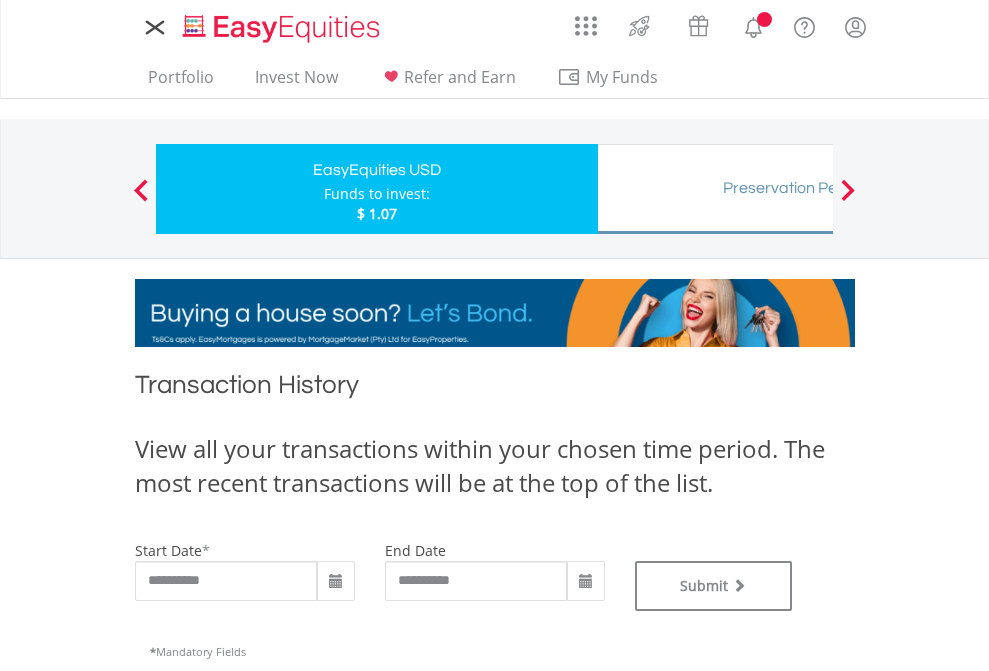click on "Preservation Pension Fund" at bounding box center (818, 188) 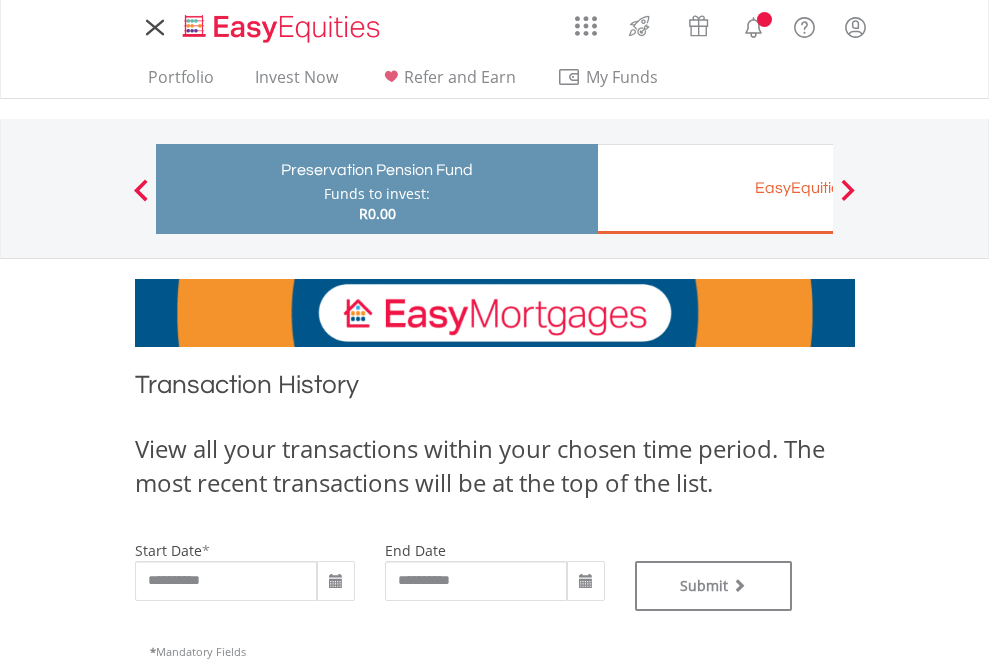 scroll, scrollTop: 0, scrollLeft: 0, axis: both 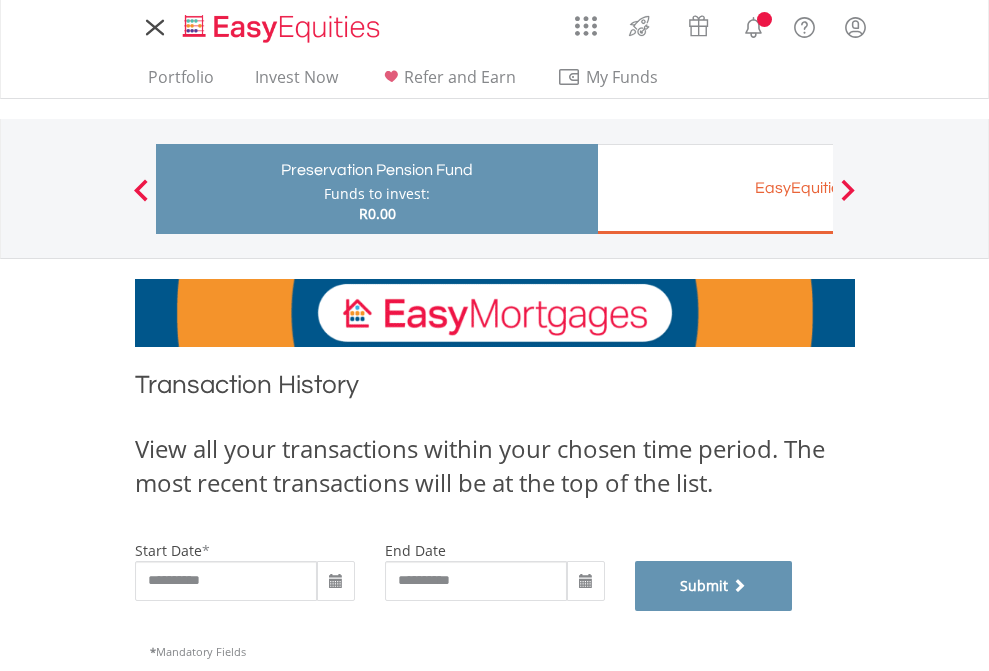 click on "Submit" at bounding box center [714, 586] 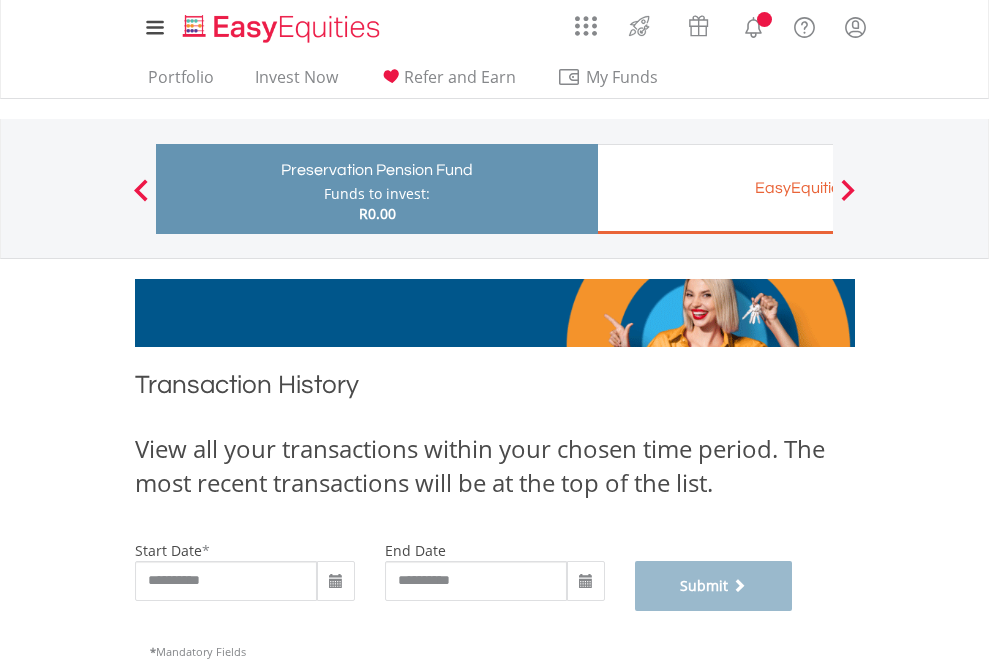scroll, scrollTop: 811, scrollLeft: 0, axis: vertical 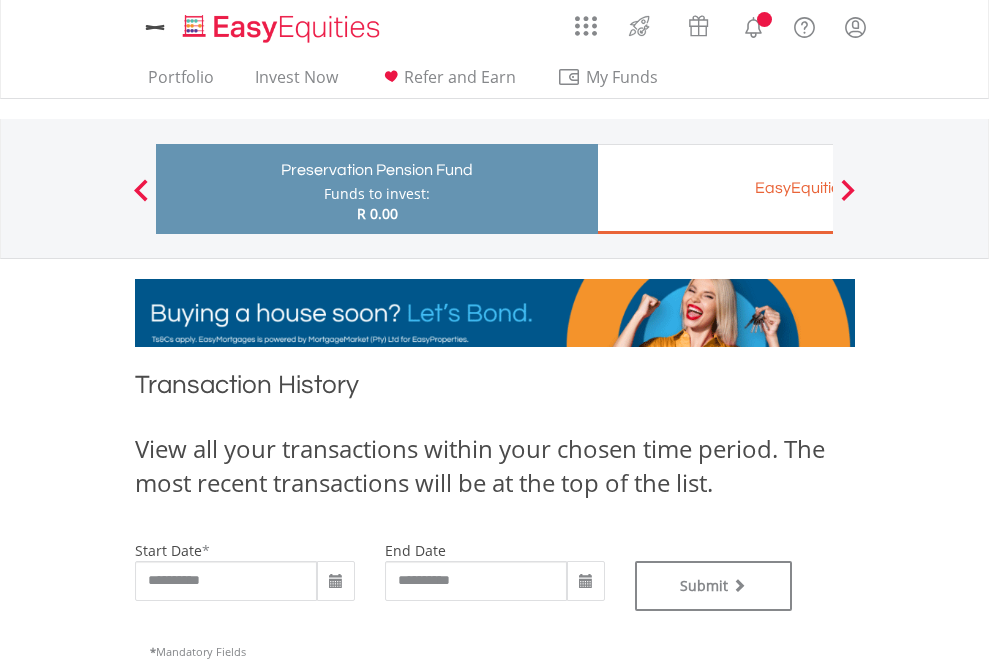 click on "EasyEquities EUR" at bounding box center [818, 188] 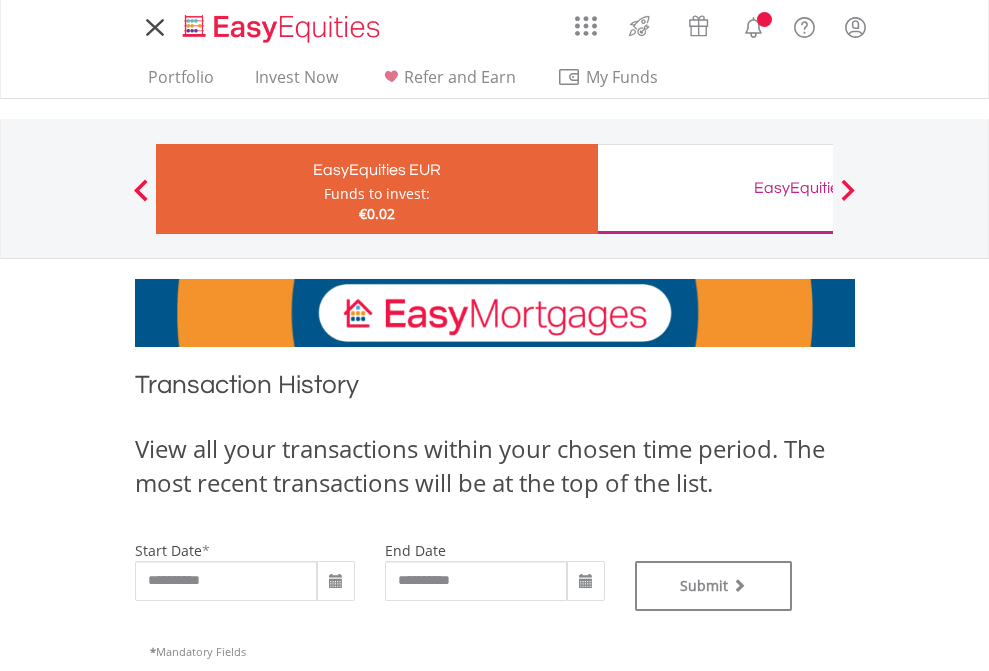 scroll, scrollTop: 0, scrollLeft: 0, axis: both 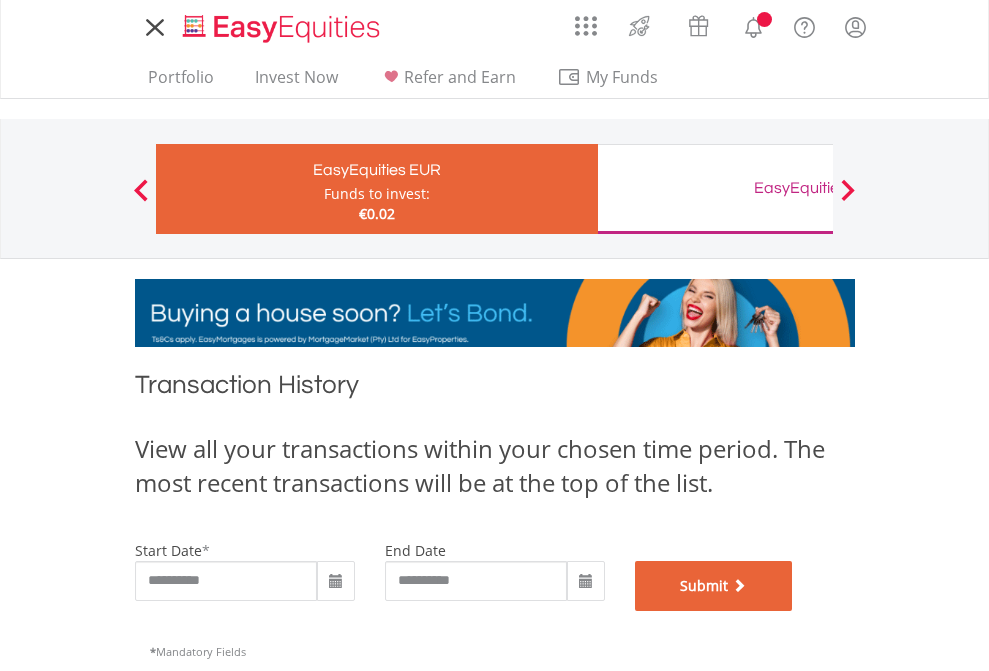click on "Submit" at bounding box center (714, 586) 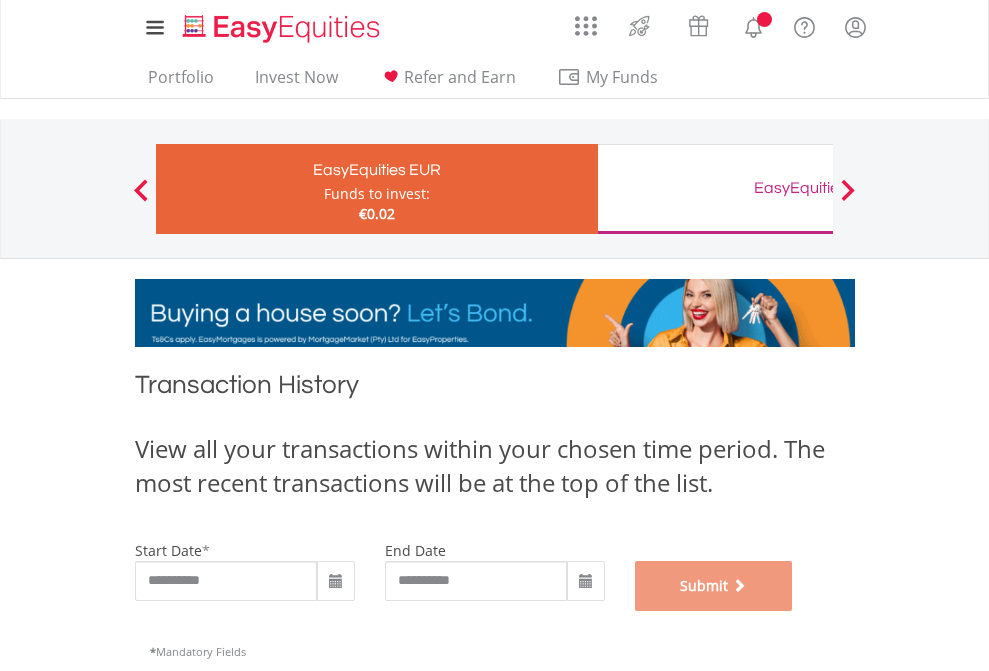 scroll, scrollTop: 811, scrollLeft: 0, axis: vertical 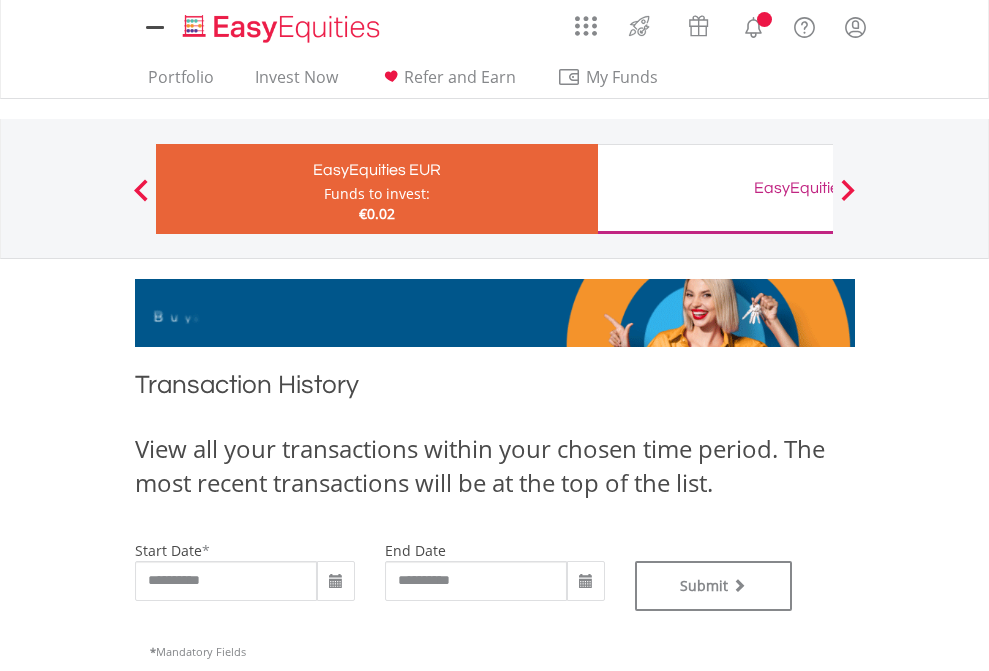 click on "EasyEquities GBP" at bounding box center [818, 188] 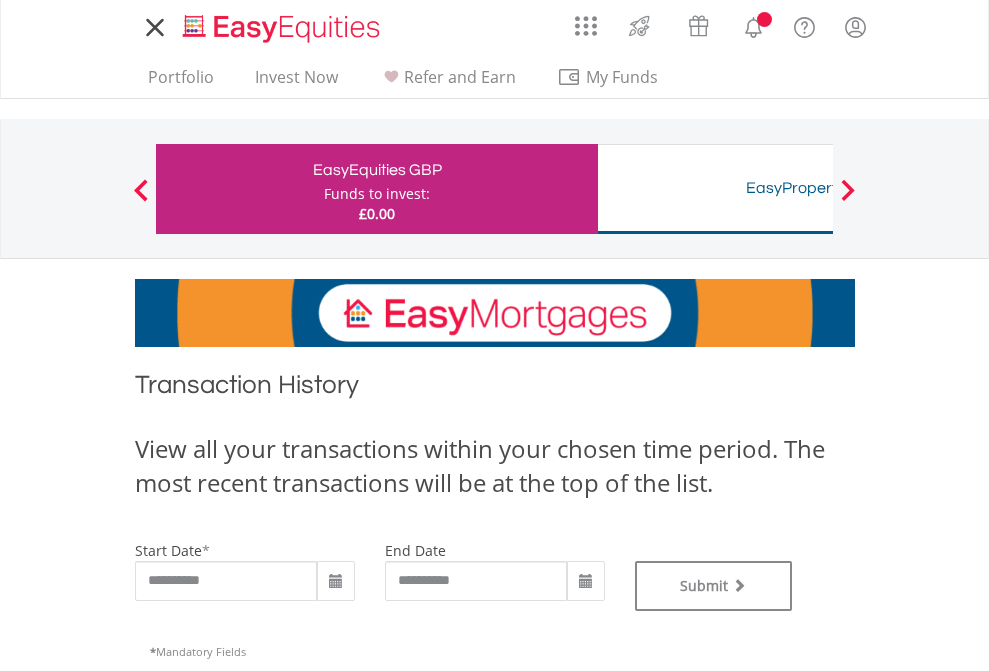 scroll, scrollTop: 0, scrollLeft: 0, axis: both 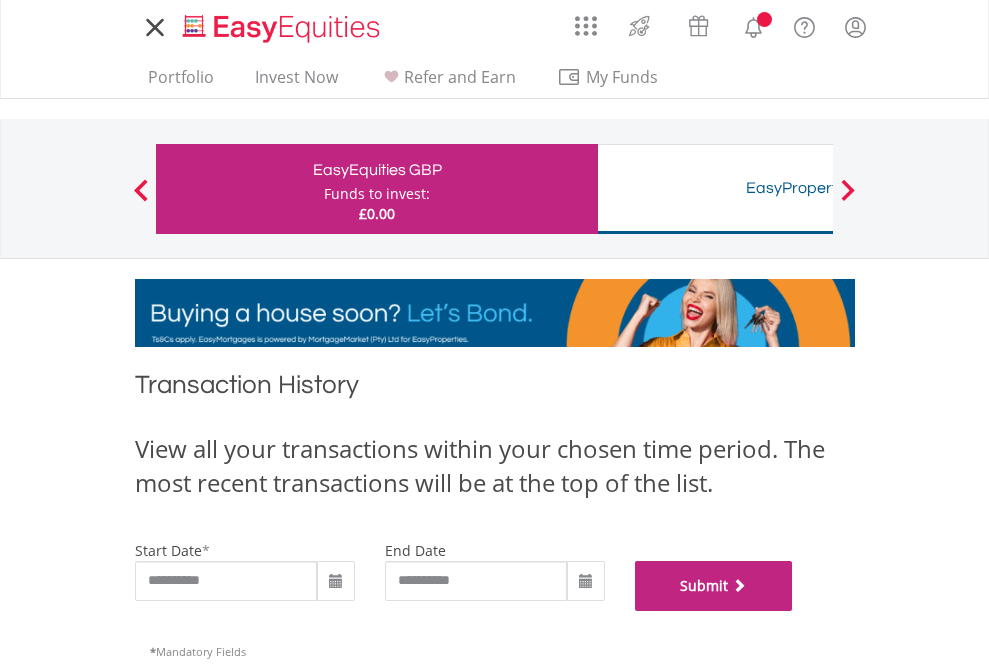 click on "Submit" at bounding box center (714, 586) 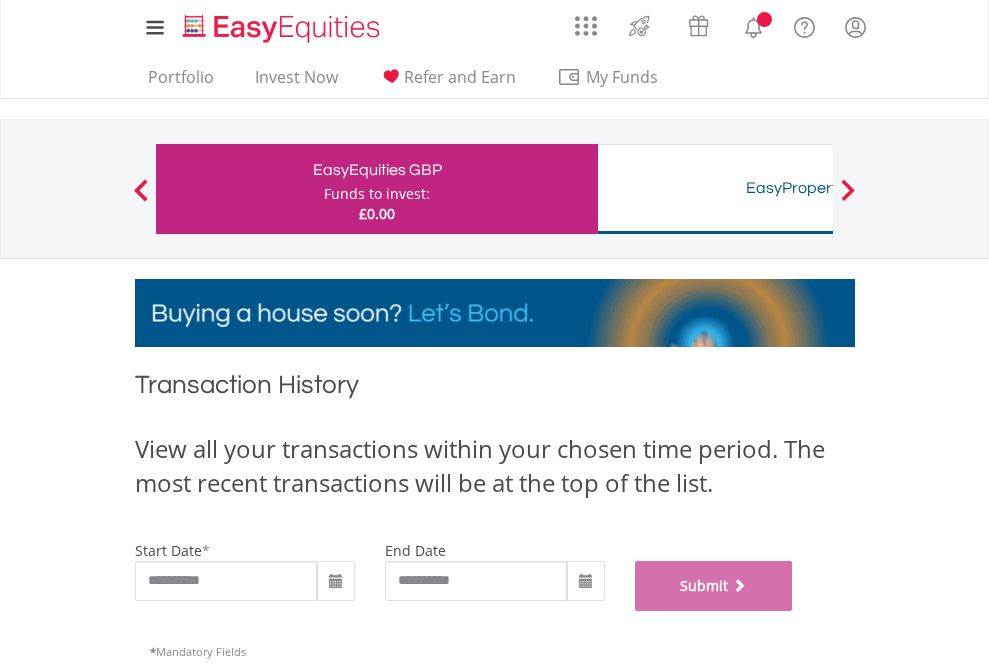 scroll, scrollTop: 811, scrollLeft: 0, axis: vertical 